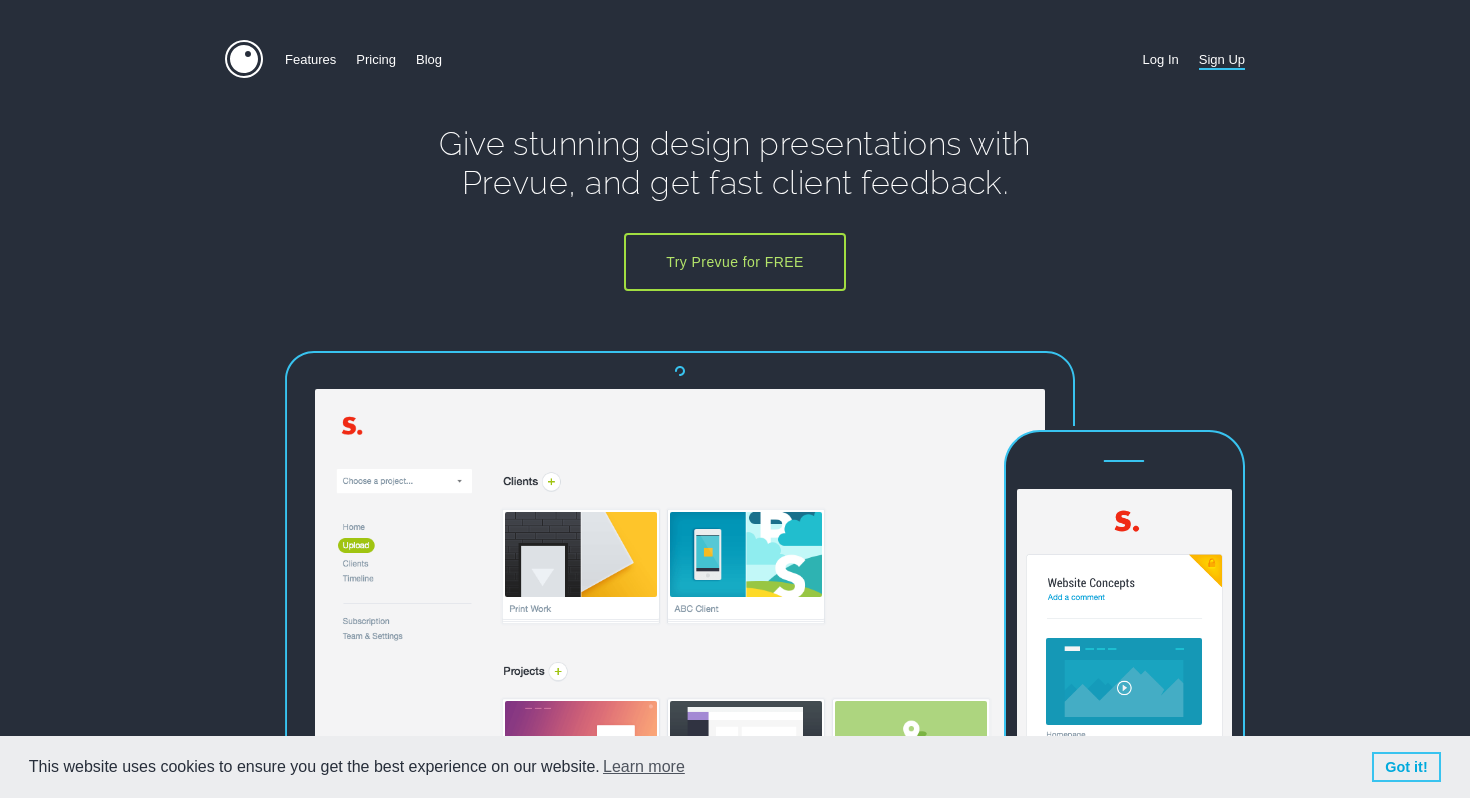 scroll, scrollTop: 0, scrollLeft: 0, axis: both 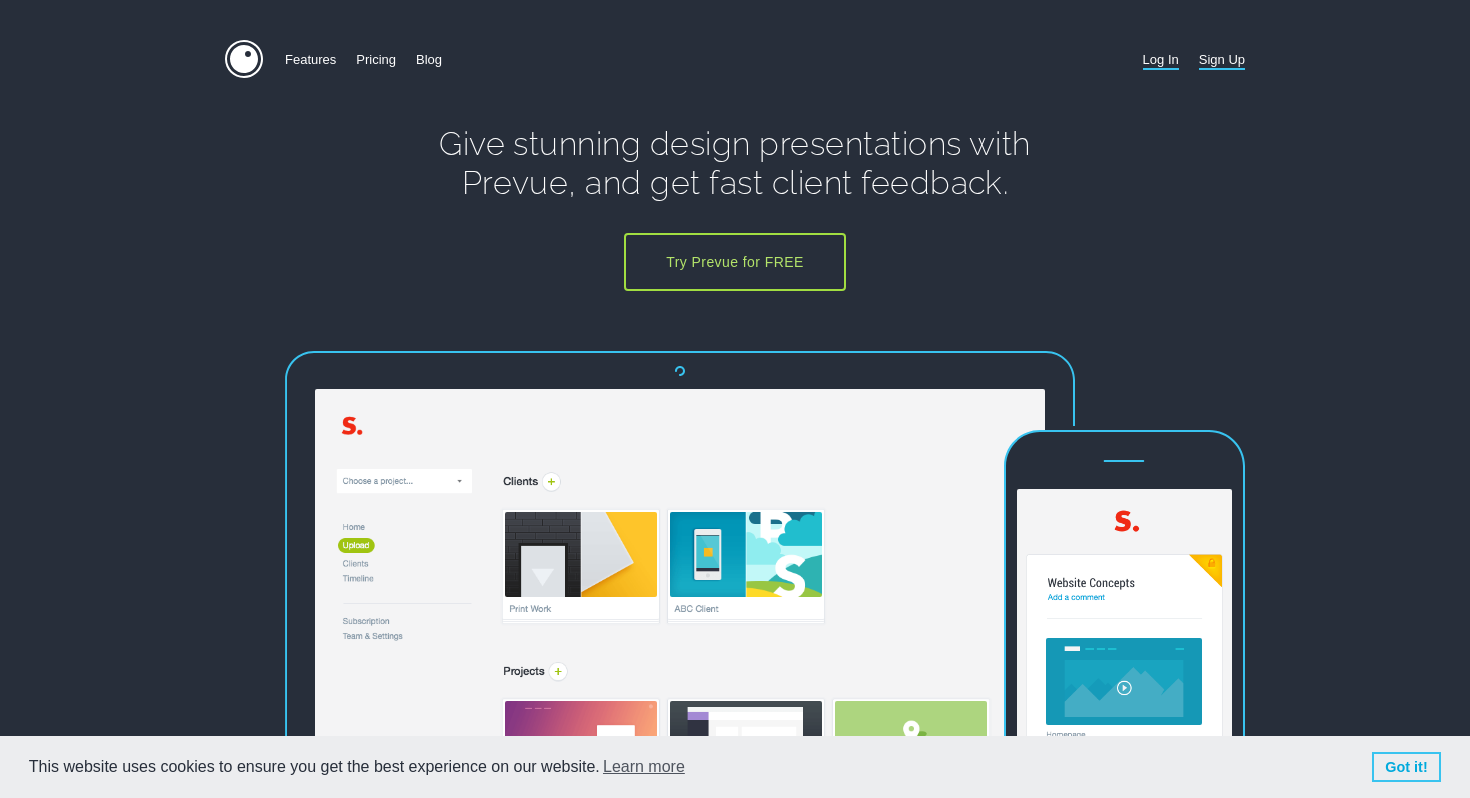 type on "[USERNAME]@example.com" 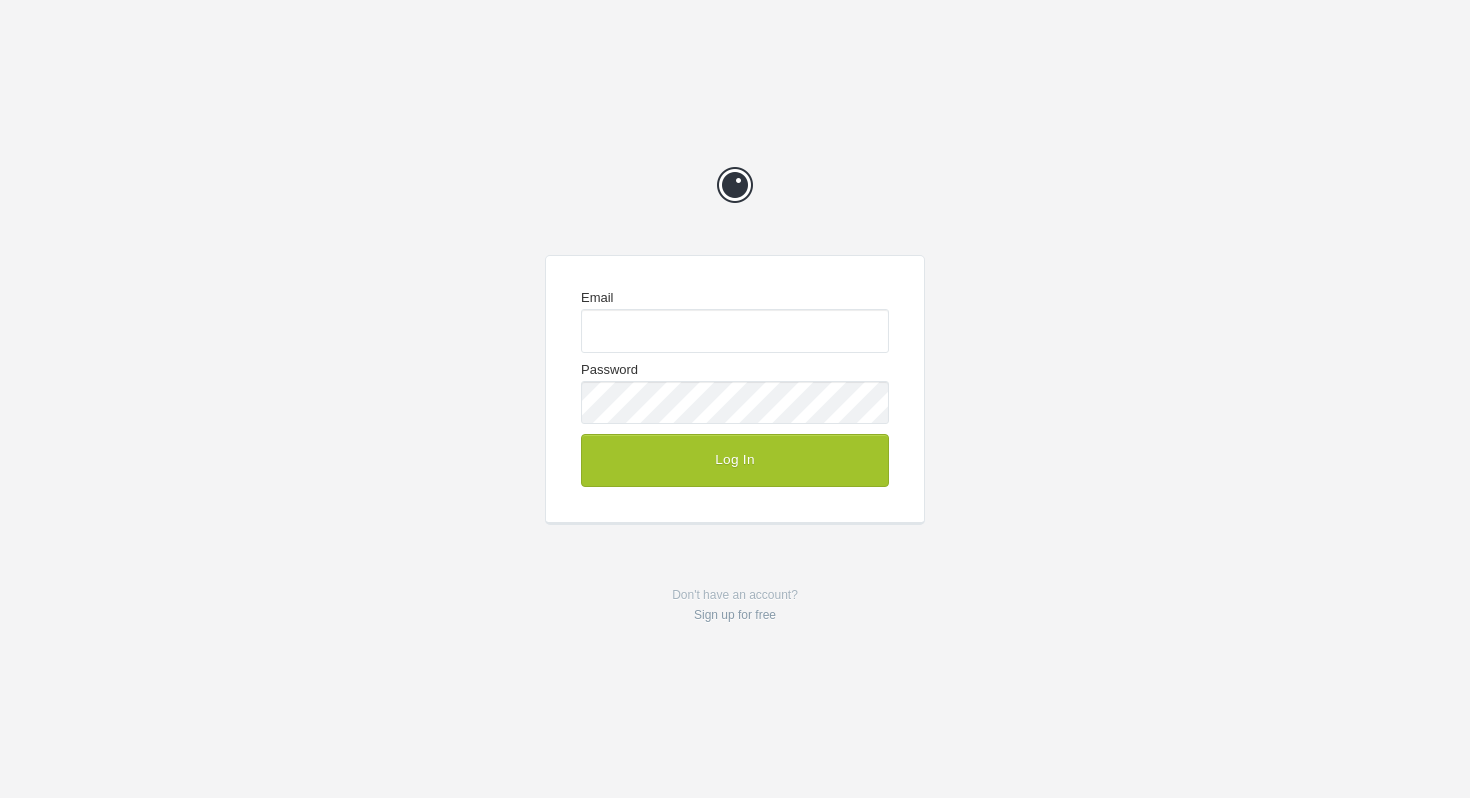 scroll, scrollTop: 0, scrollLeft: 0, axis: both 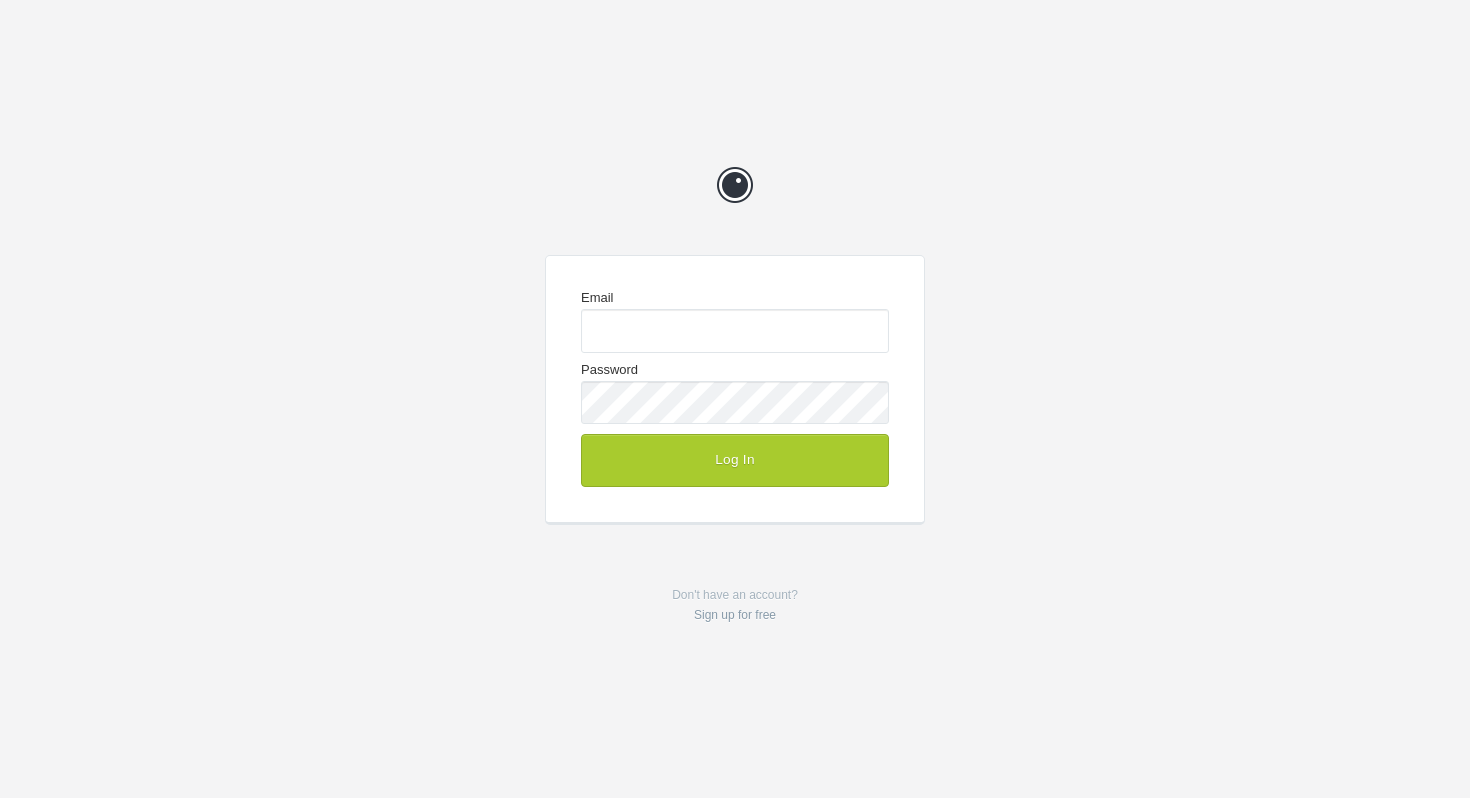 type on "[USERNAME]@example.com" 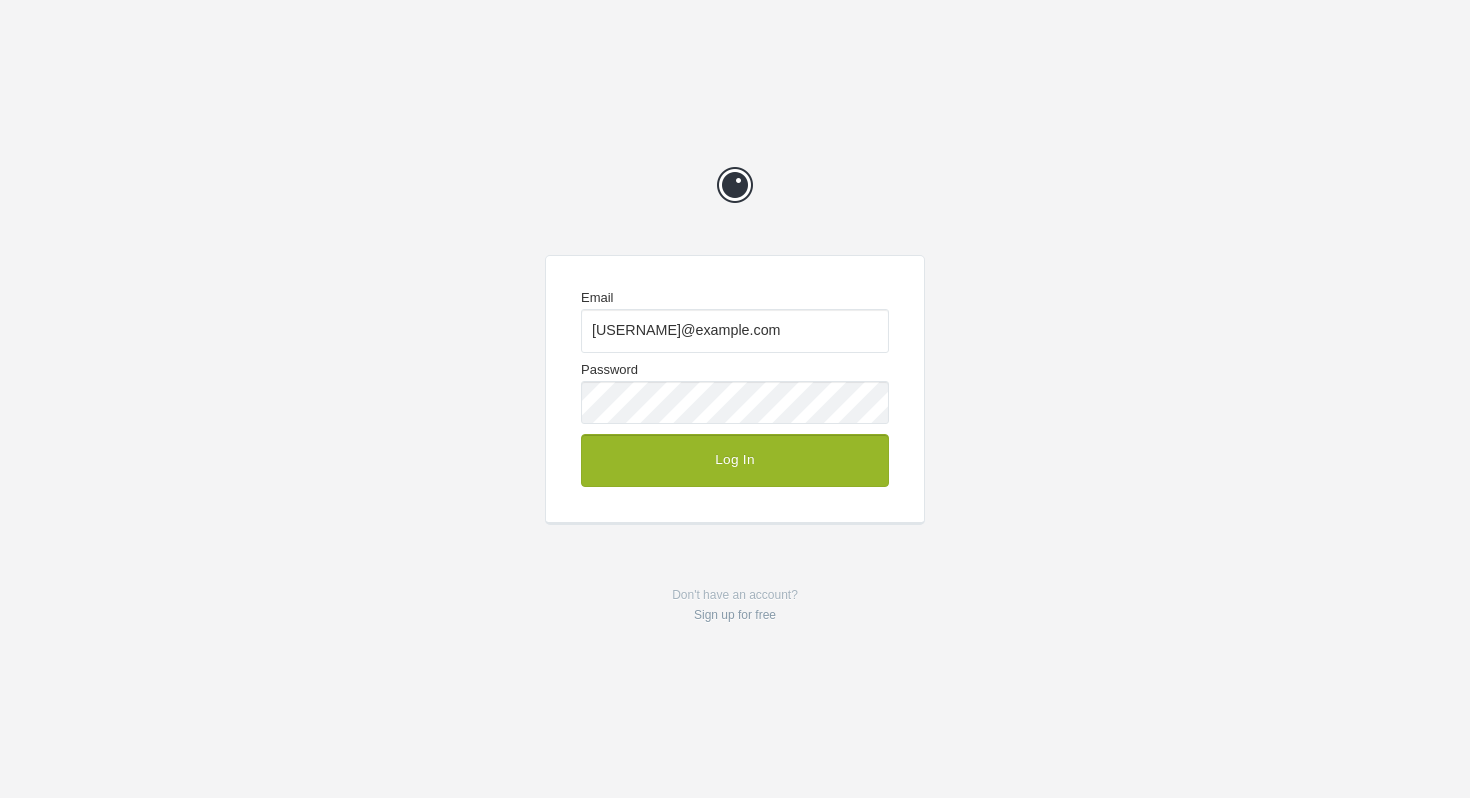 click on "Log In" at bounding box center [735, 460] 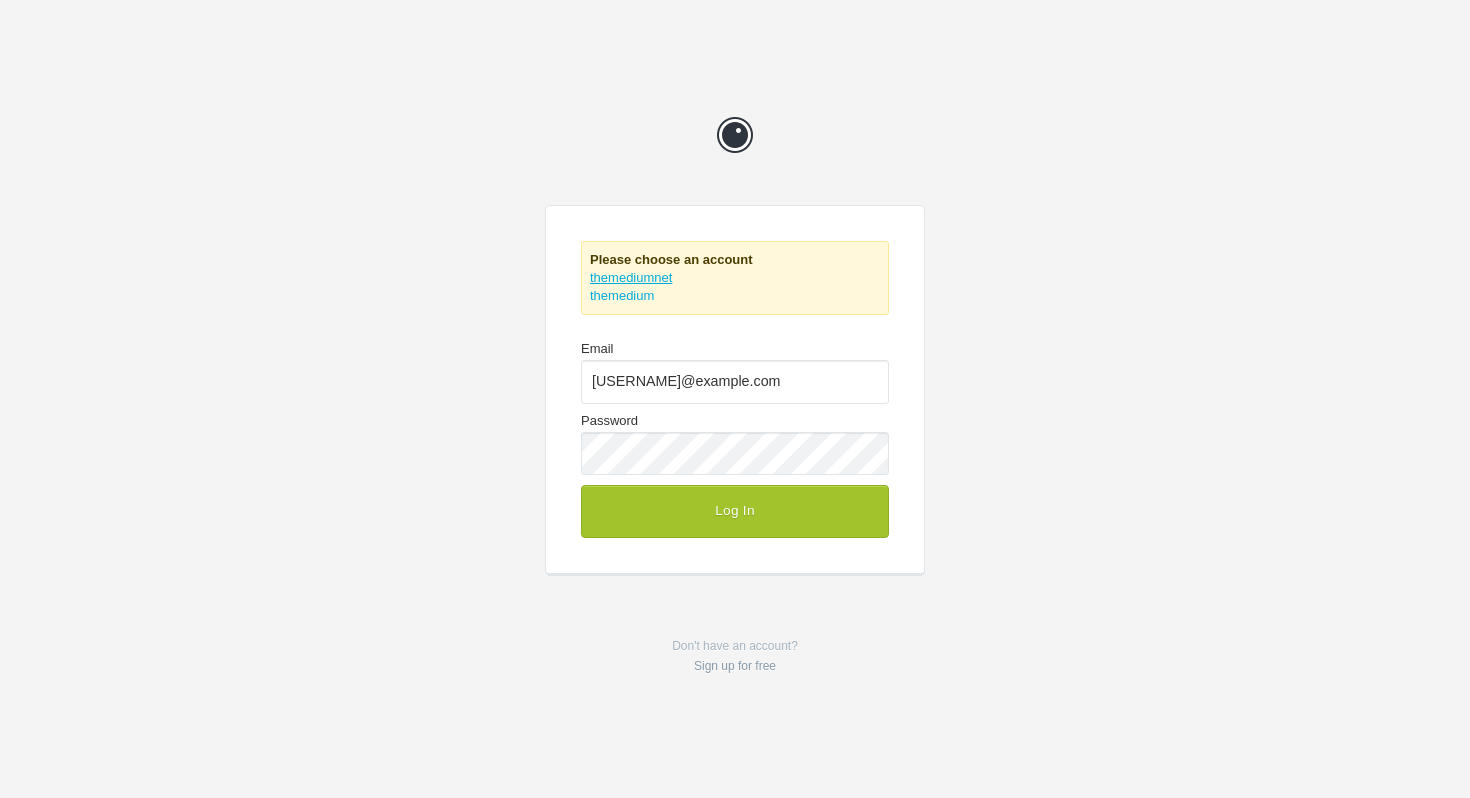 click on "themediumnet" at bounding box center [631, 277] 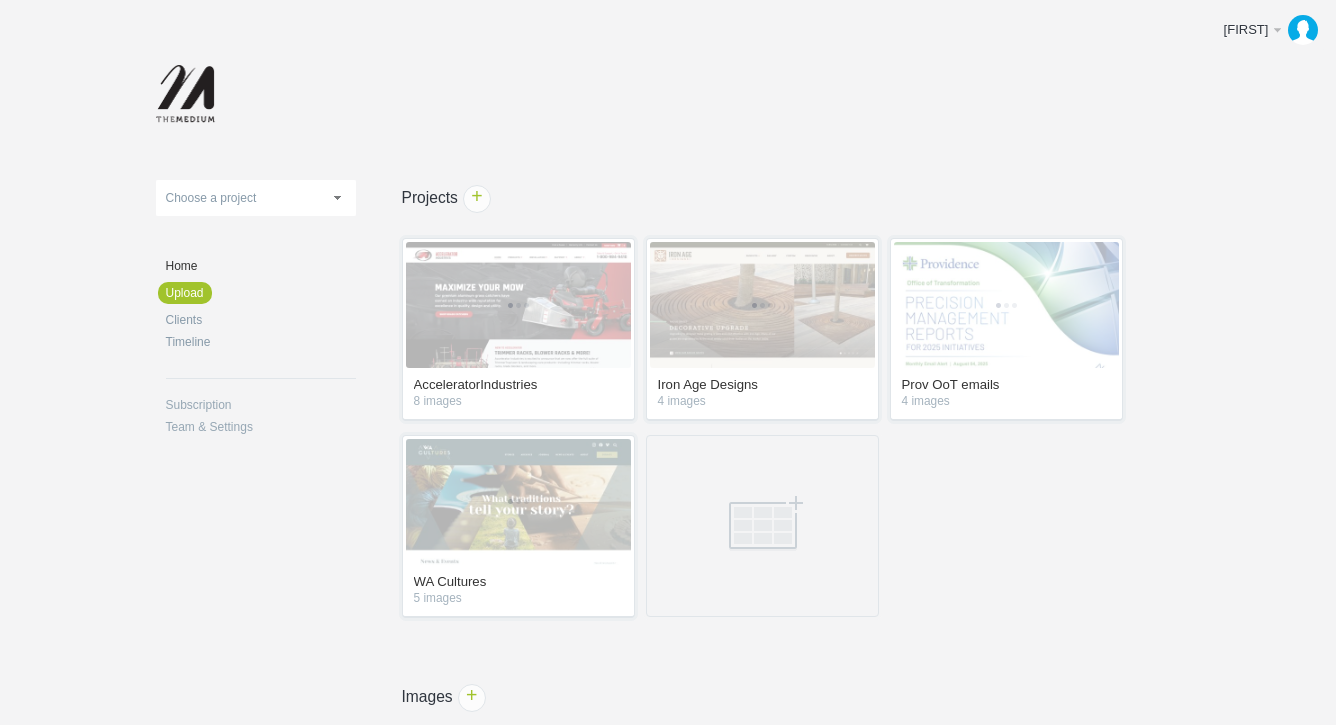 scroll, scrollTop: 0, scrollLeft: 0, axis: both 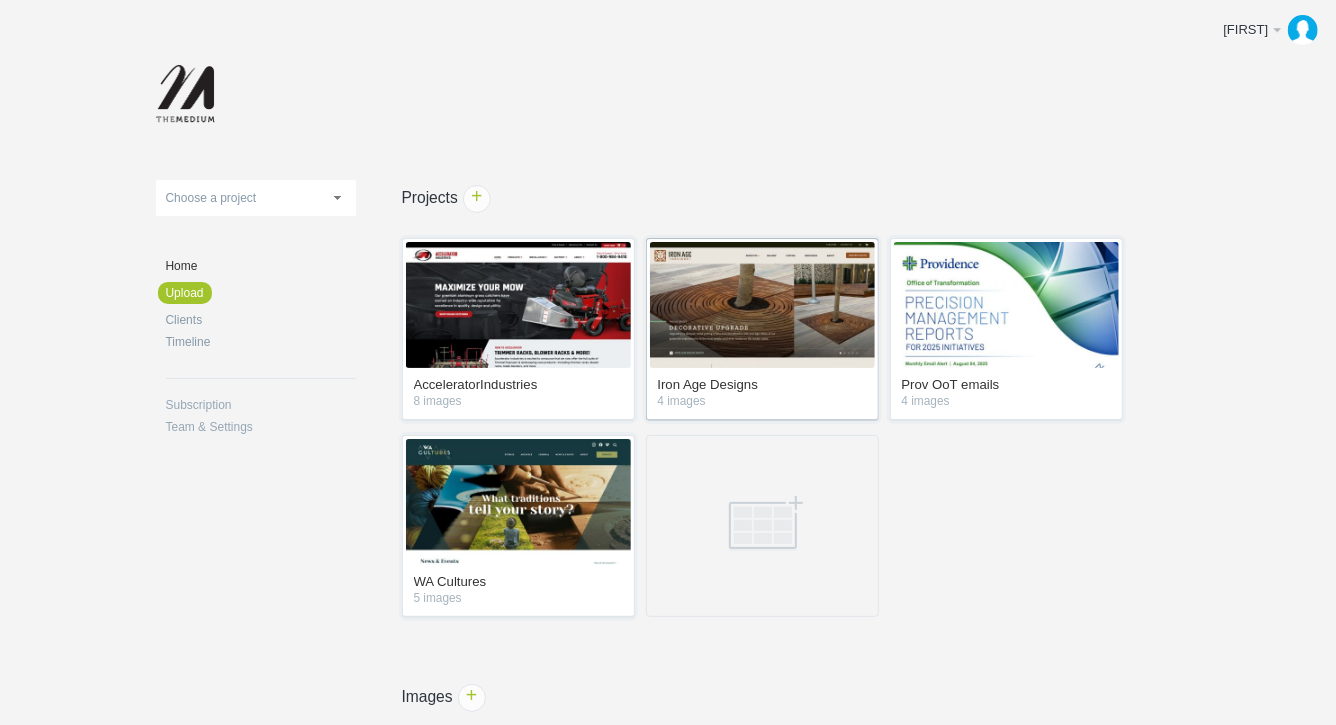 click at bounding box center (762, 305) 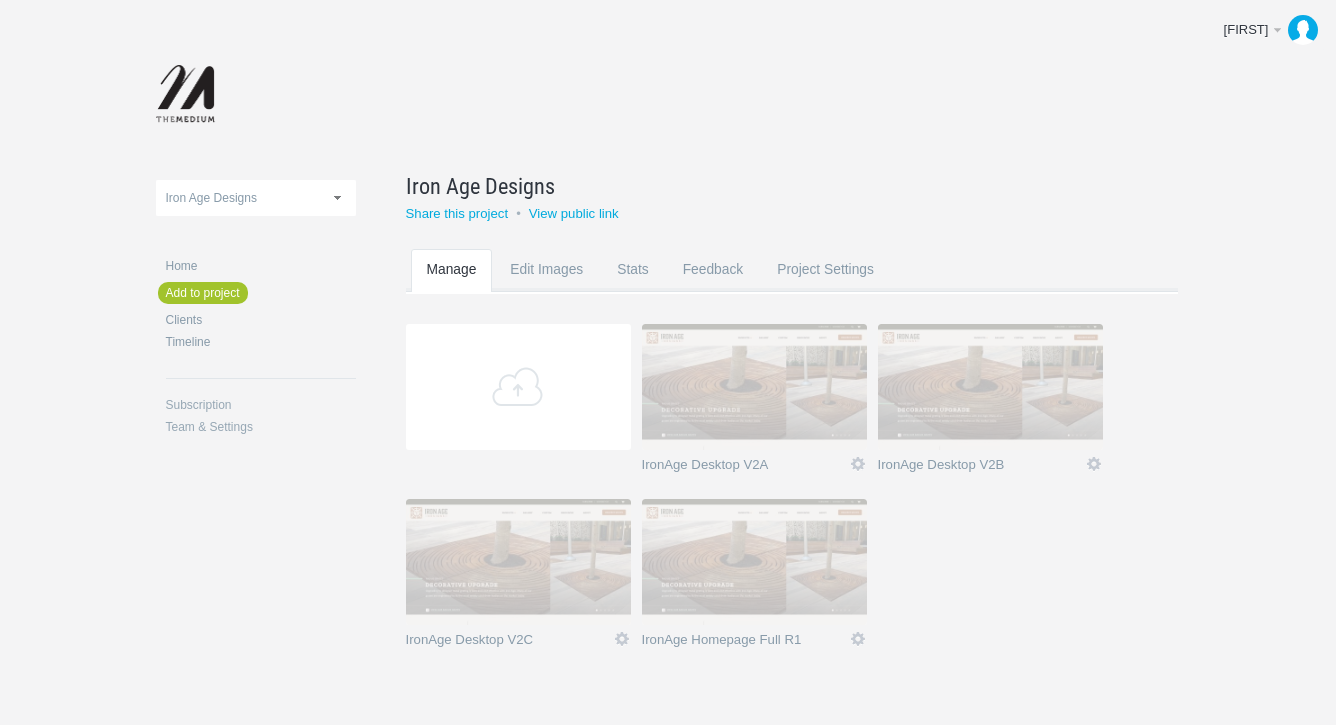 scroll, scrollTop: 0, scrollLeft: 0, axis: both 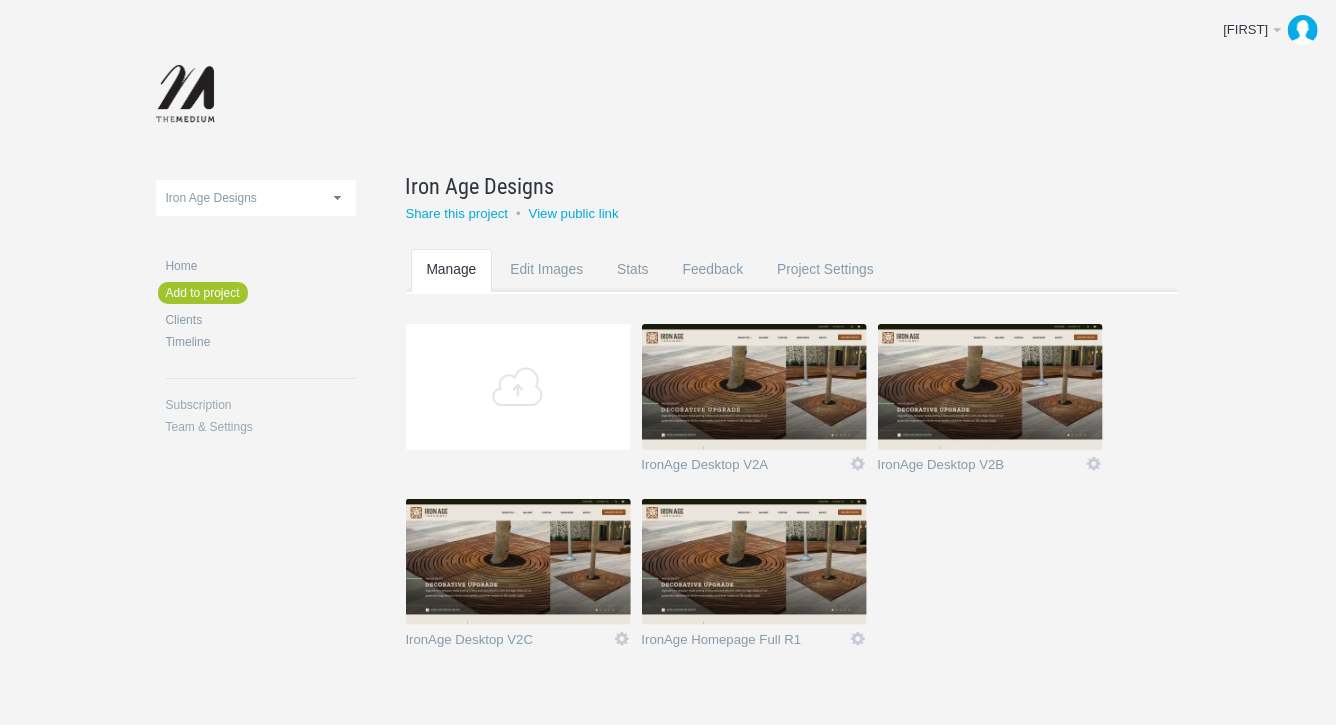 click at bounding box center [754, 387] 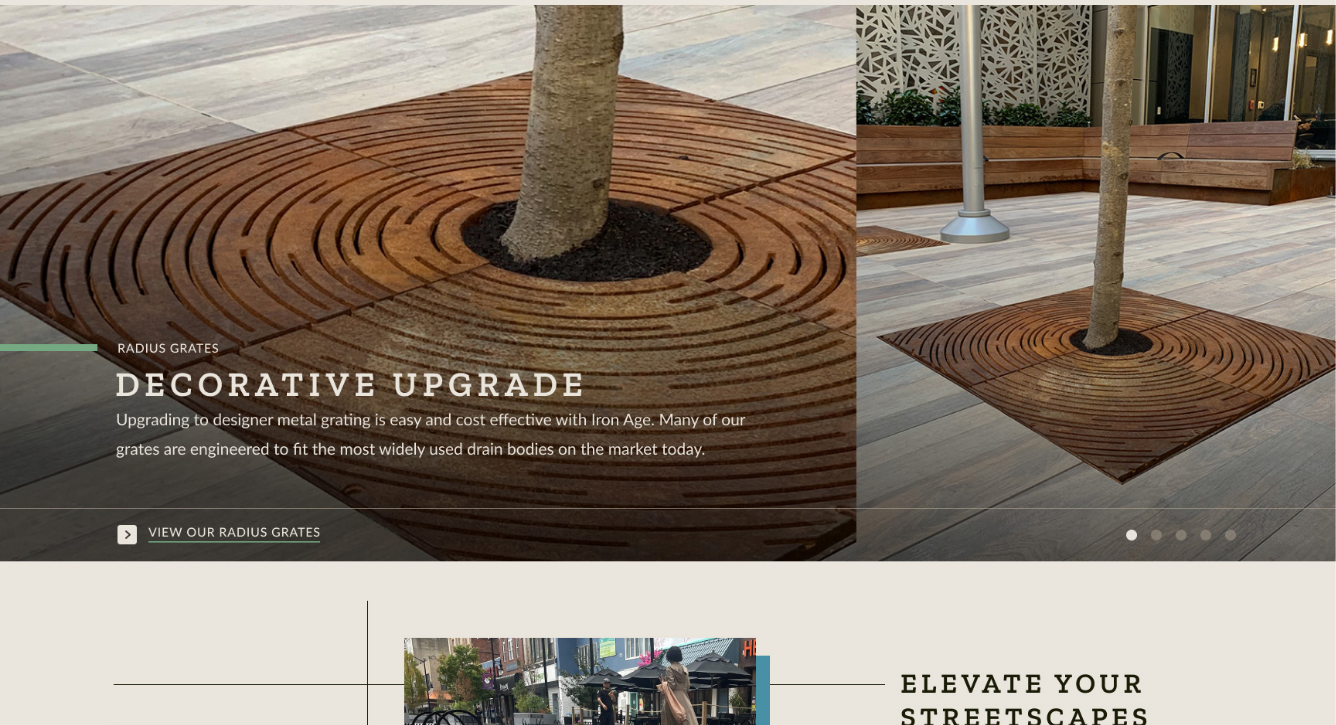 scroll, scrollTop: 0, scrollLeft: 0, axis: both 